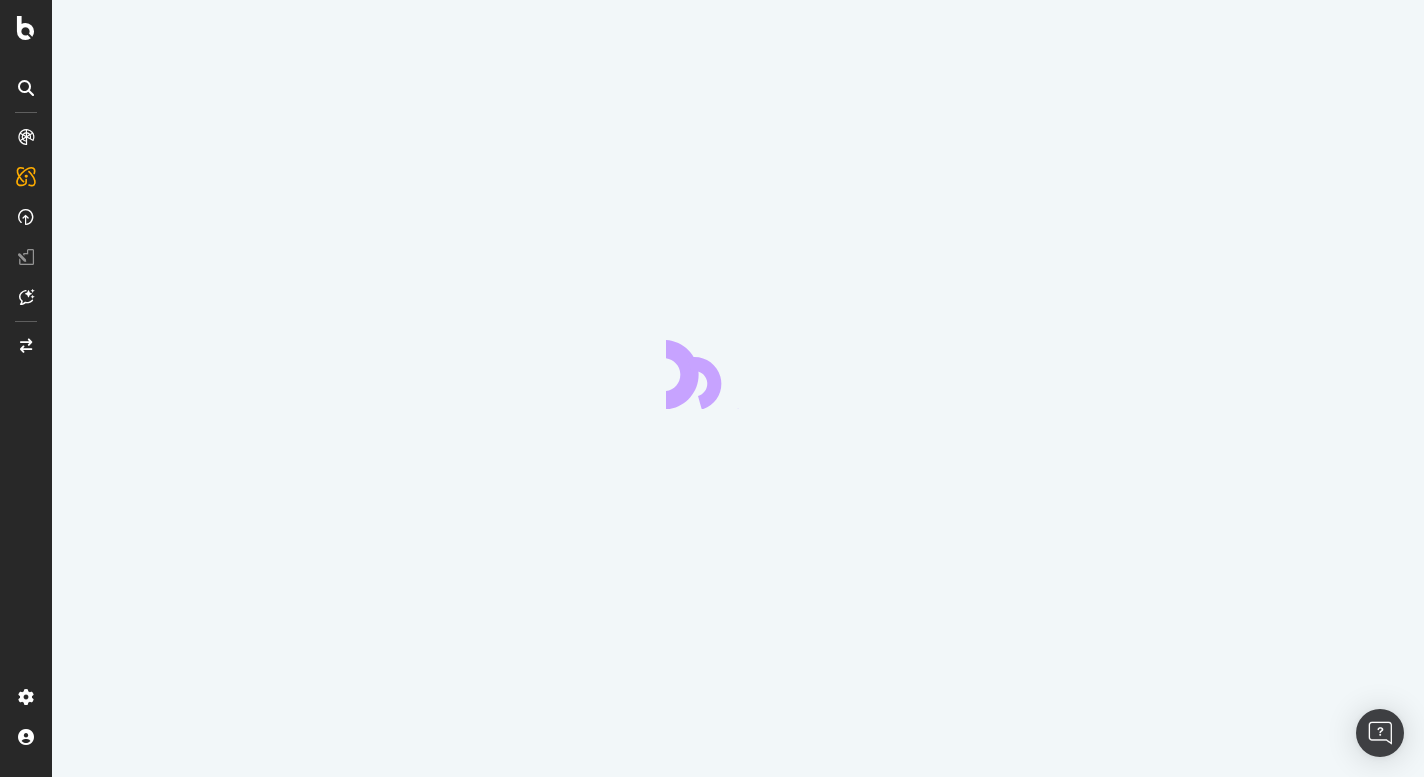 scroll, scrollTop: 0, scrollLeft: 0, axis: both 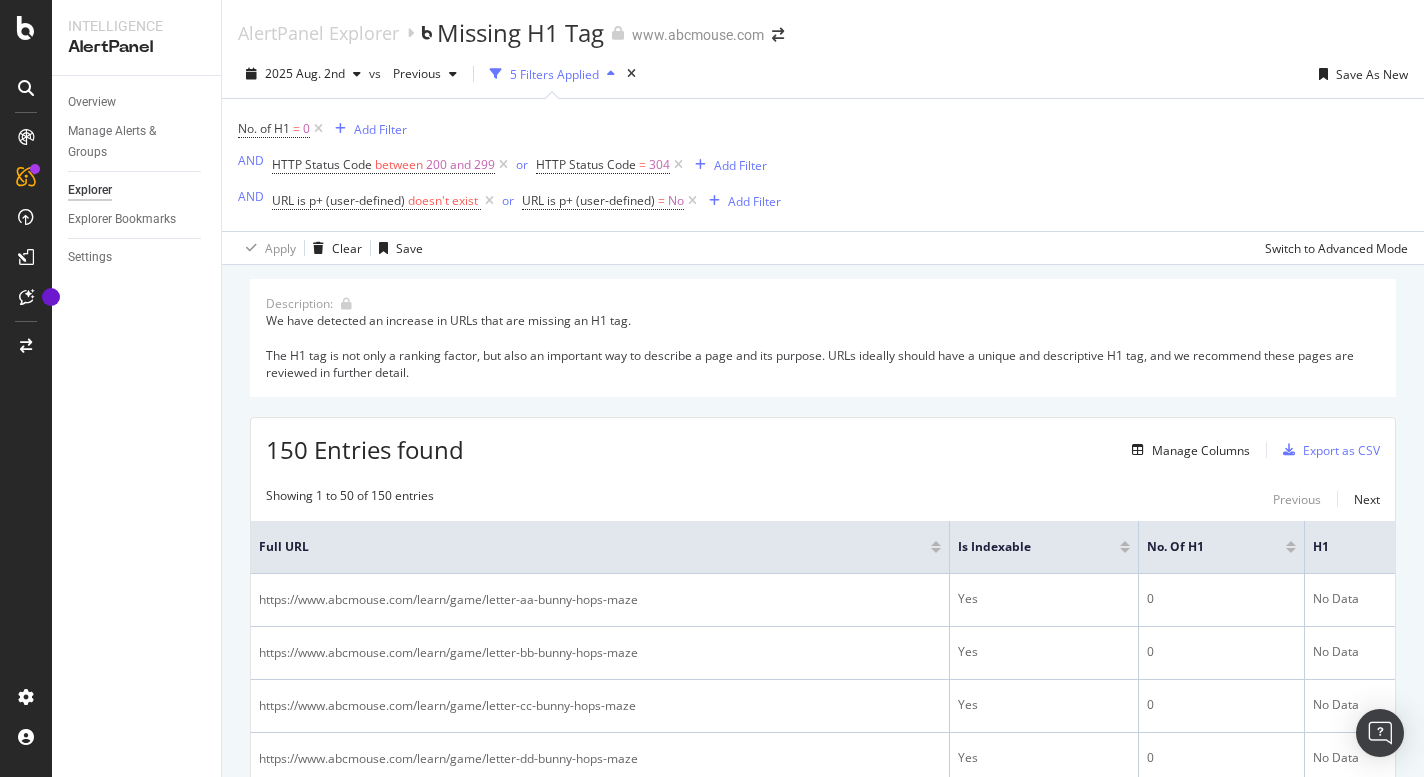 click at bounding box center (26, 88) 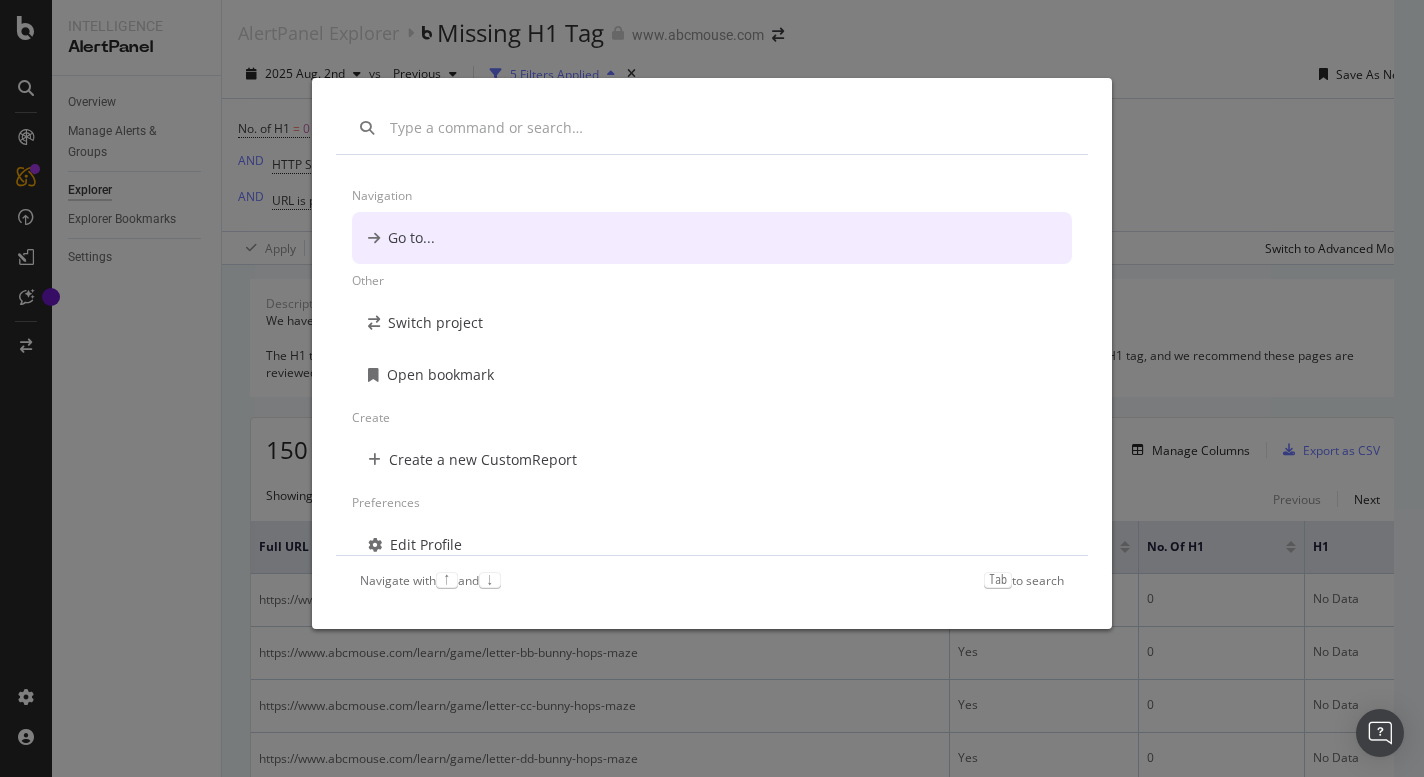 click on "Navigation Go to... Other Switch project Open bookmark Create Create a new CustomReport Preferences Edit Profile Change Password Navigate with  ↑  and  ↓ Tab   to search" at bounding box center [712, 388] 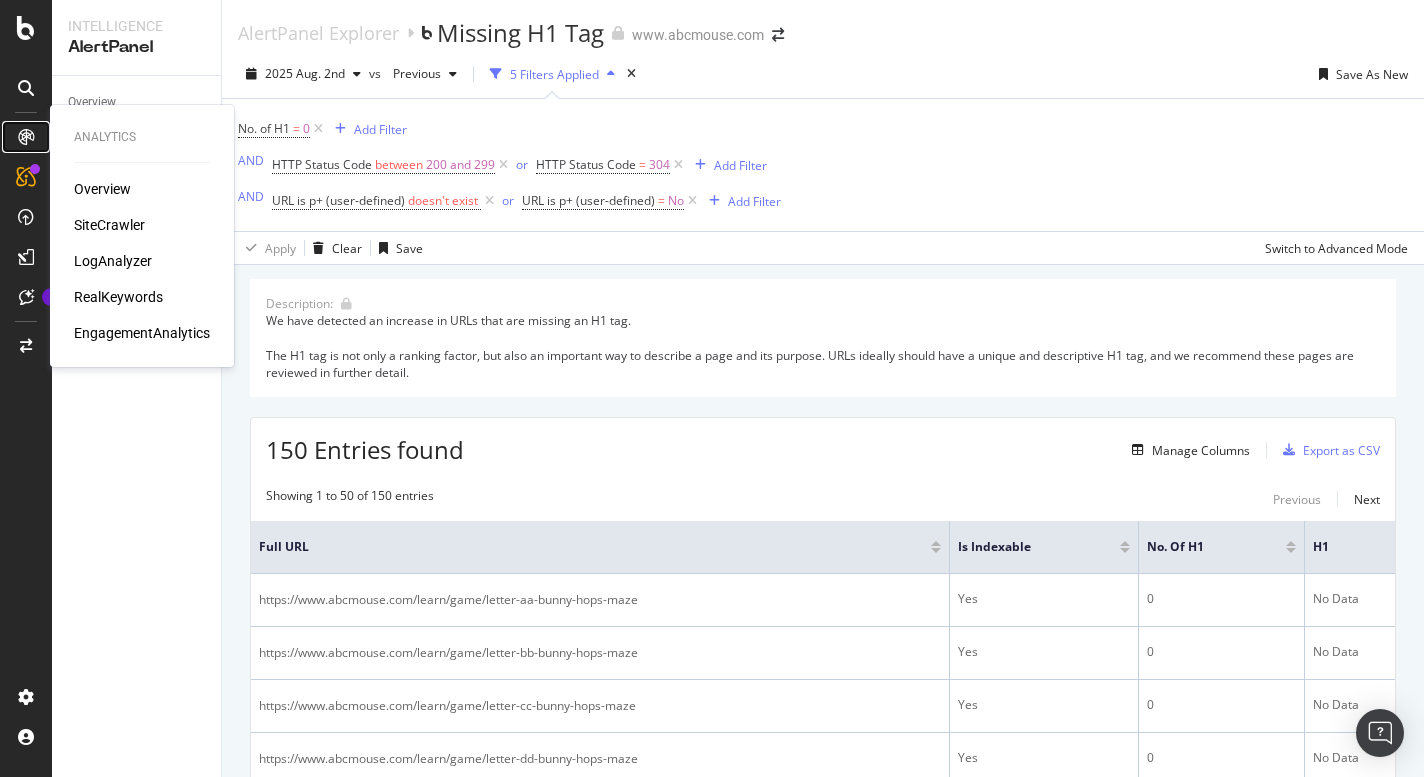 click at bounding box center (26, 137) 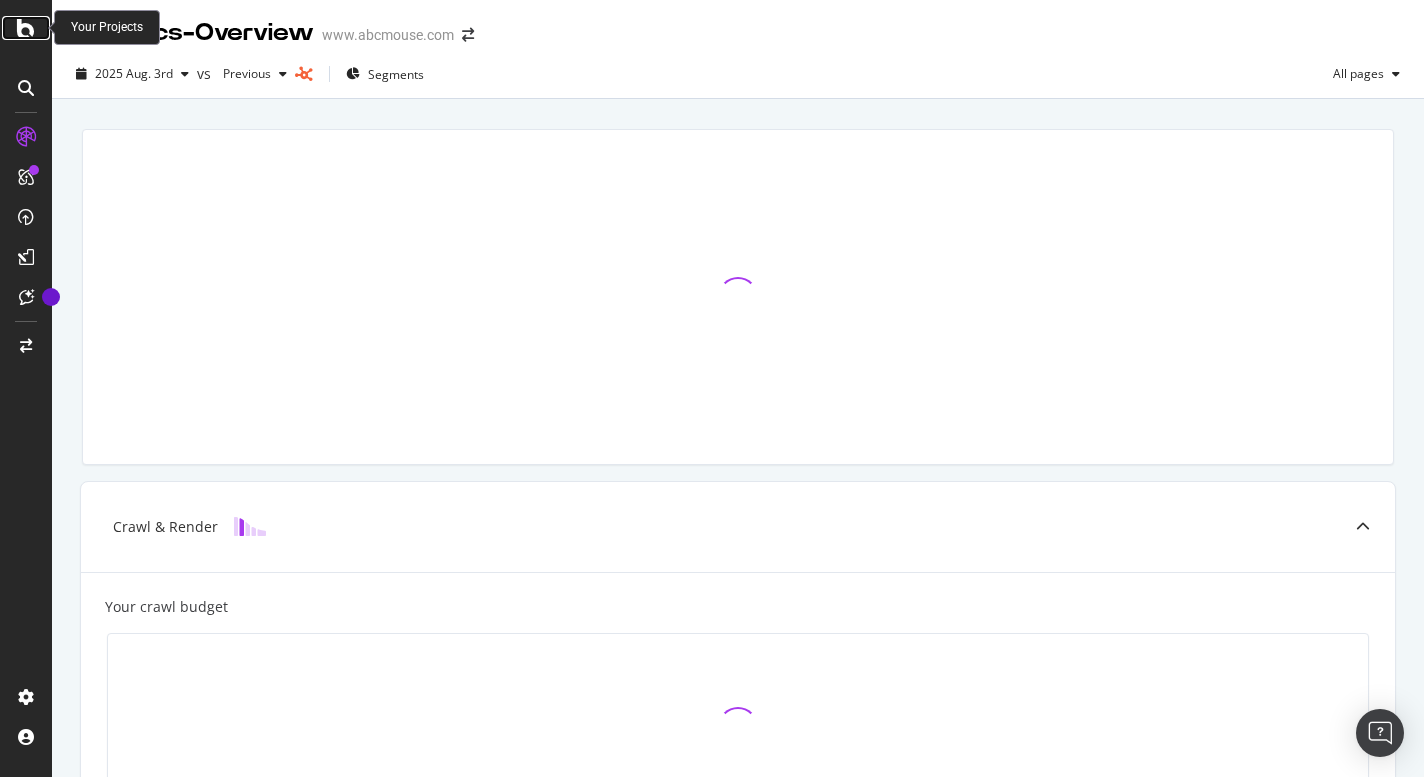 click at bounding box center [26, 28] 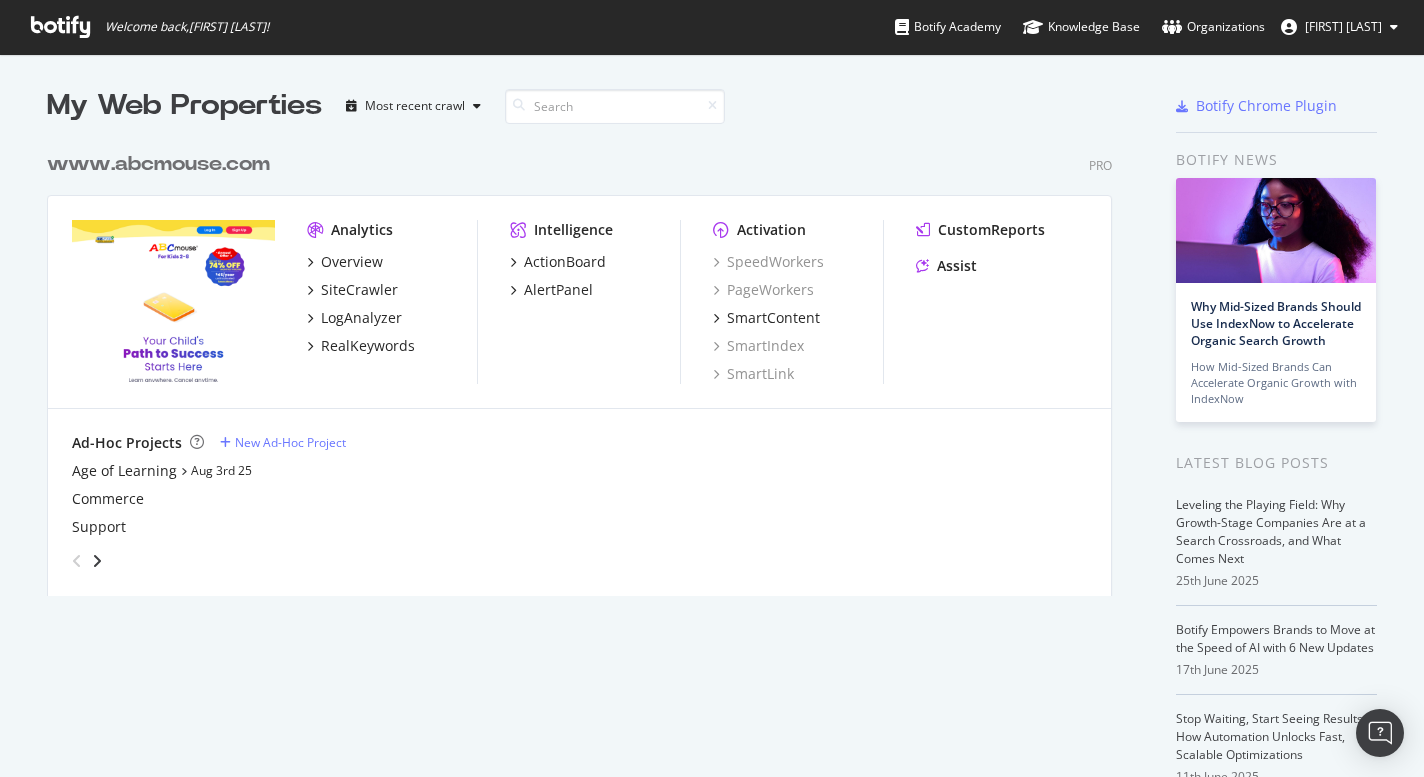 scroll, scrollTop: 16, scrollLeft: 16, axis: both 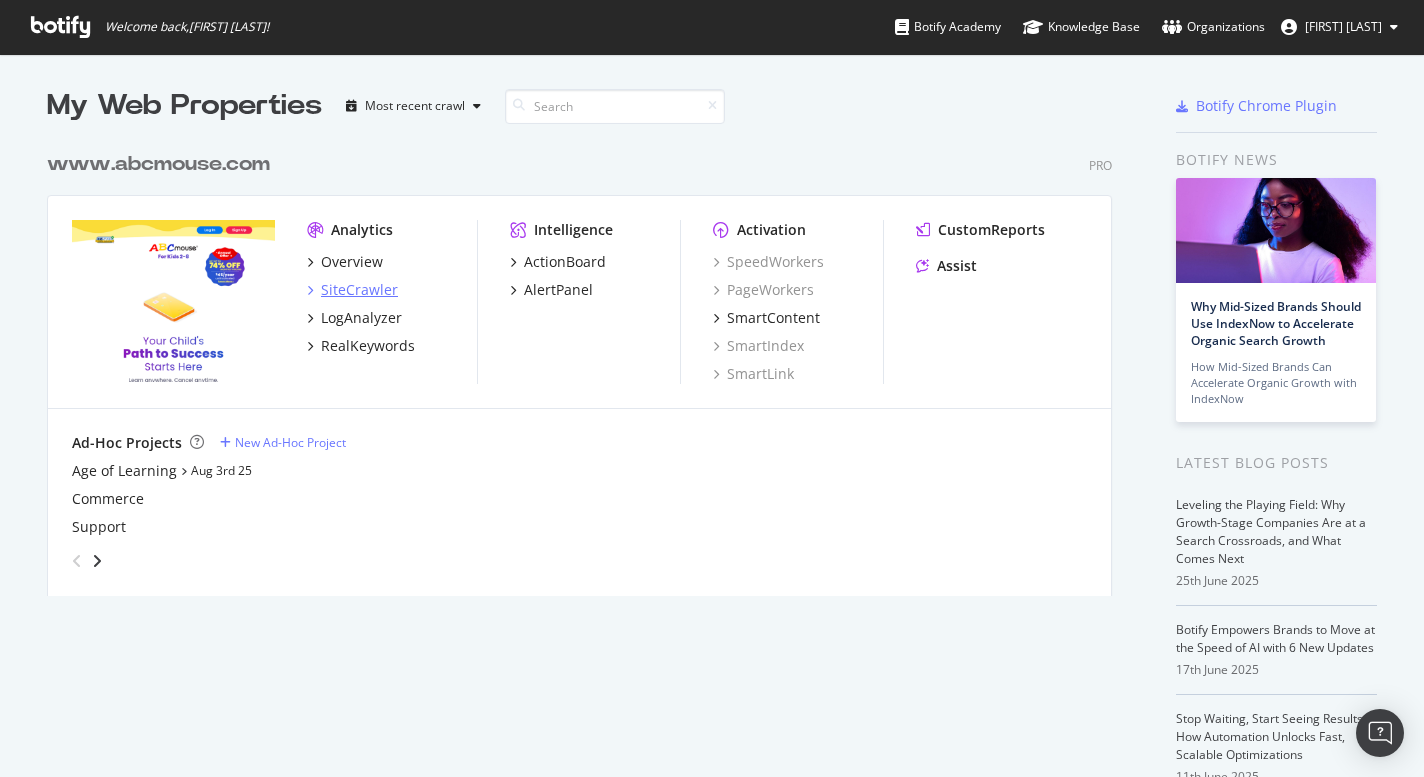 click on "SiteCrawler" at bounding box center [359, 290] 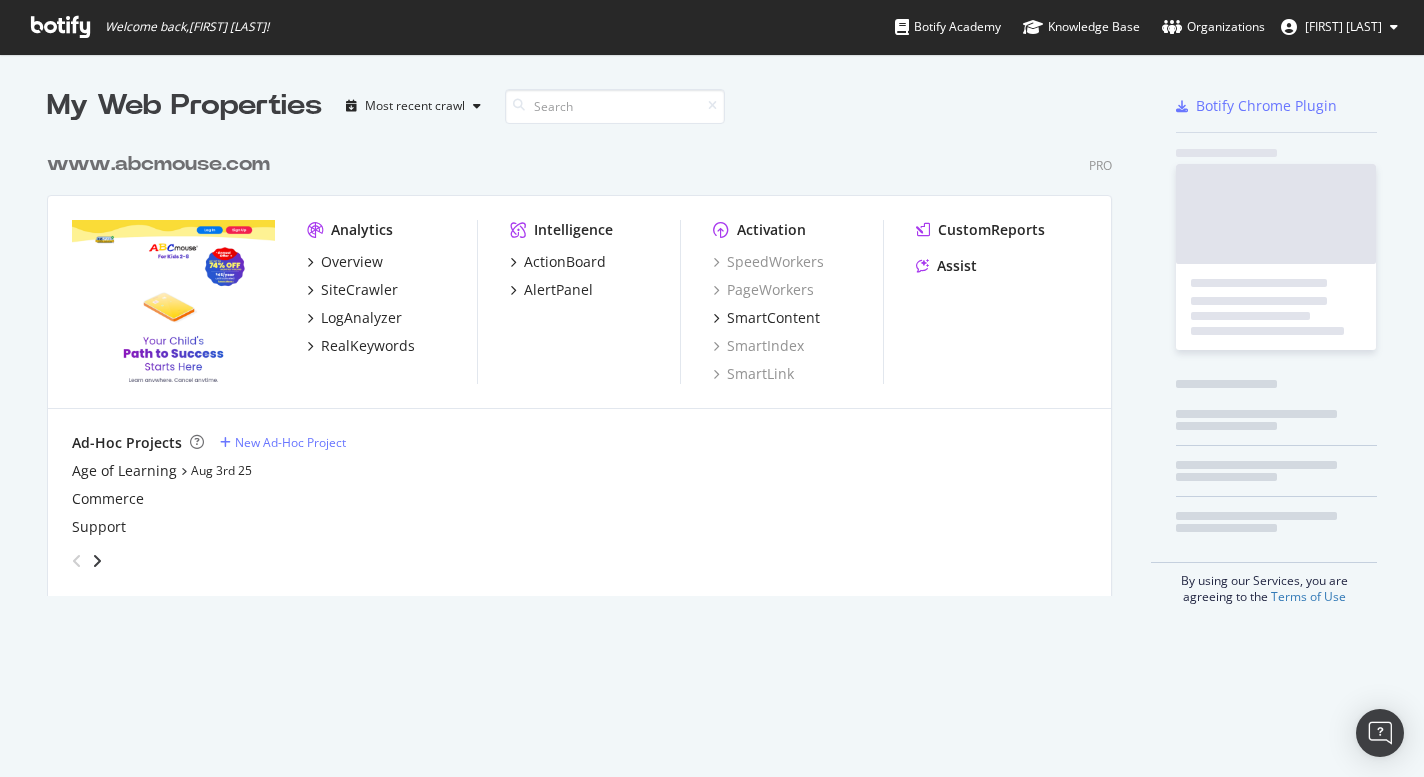 scroll, scrollTop: 16, scrollLeft: 16, axis: both 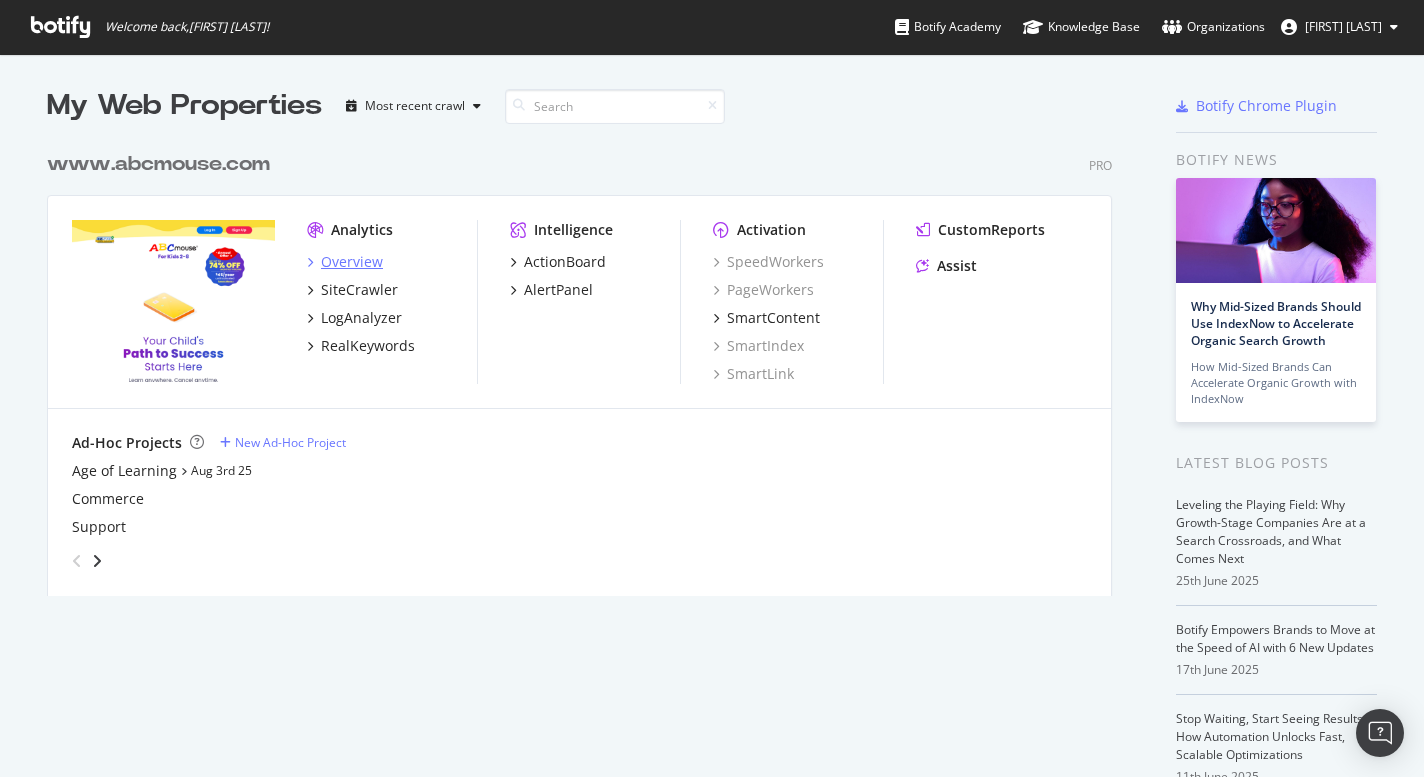 click on "Overview" at bounding box center (352, 262) 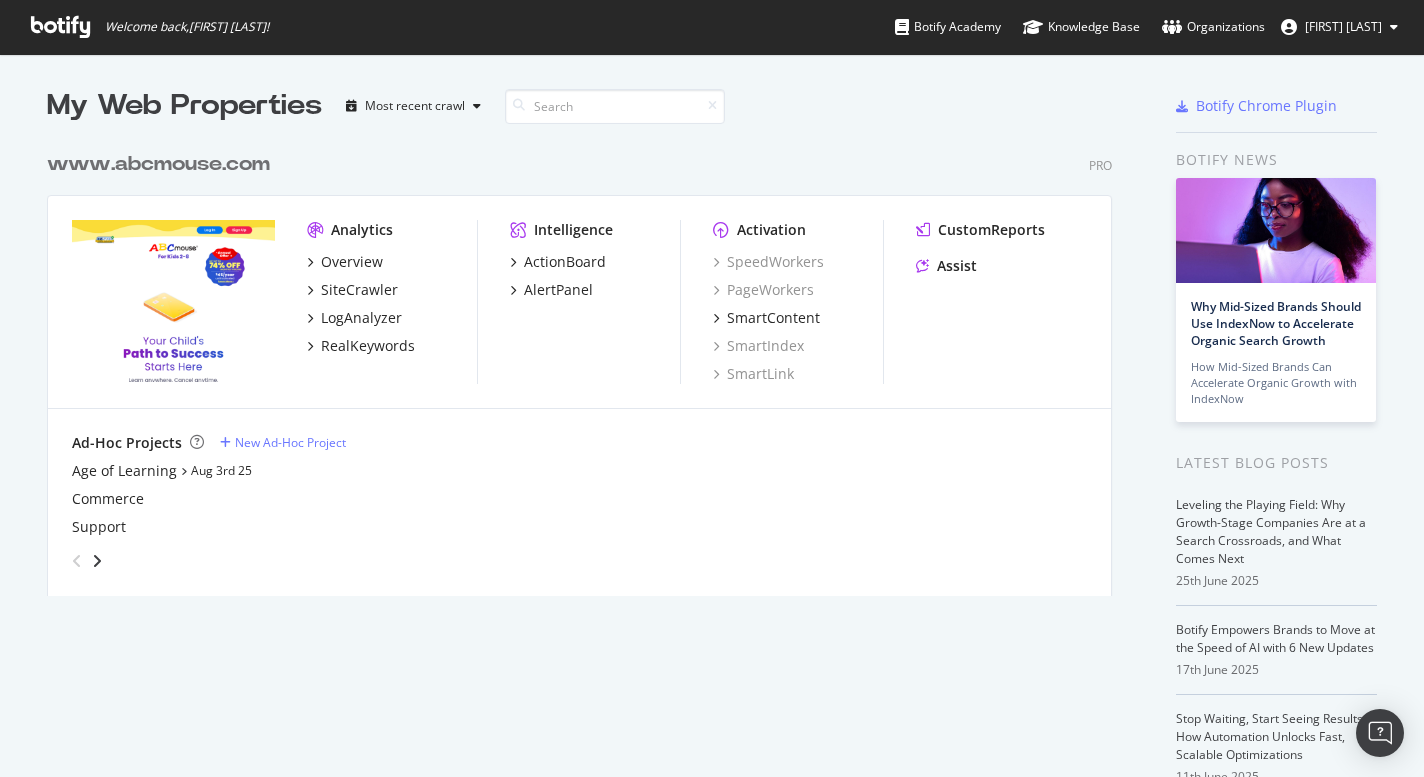 scroll, scrollTop: 16, scrollLeft: 16, axis: both 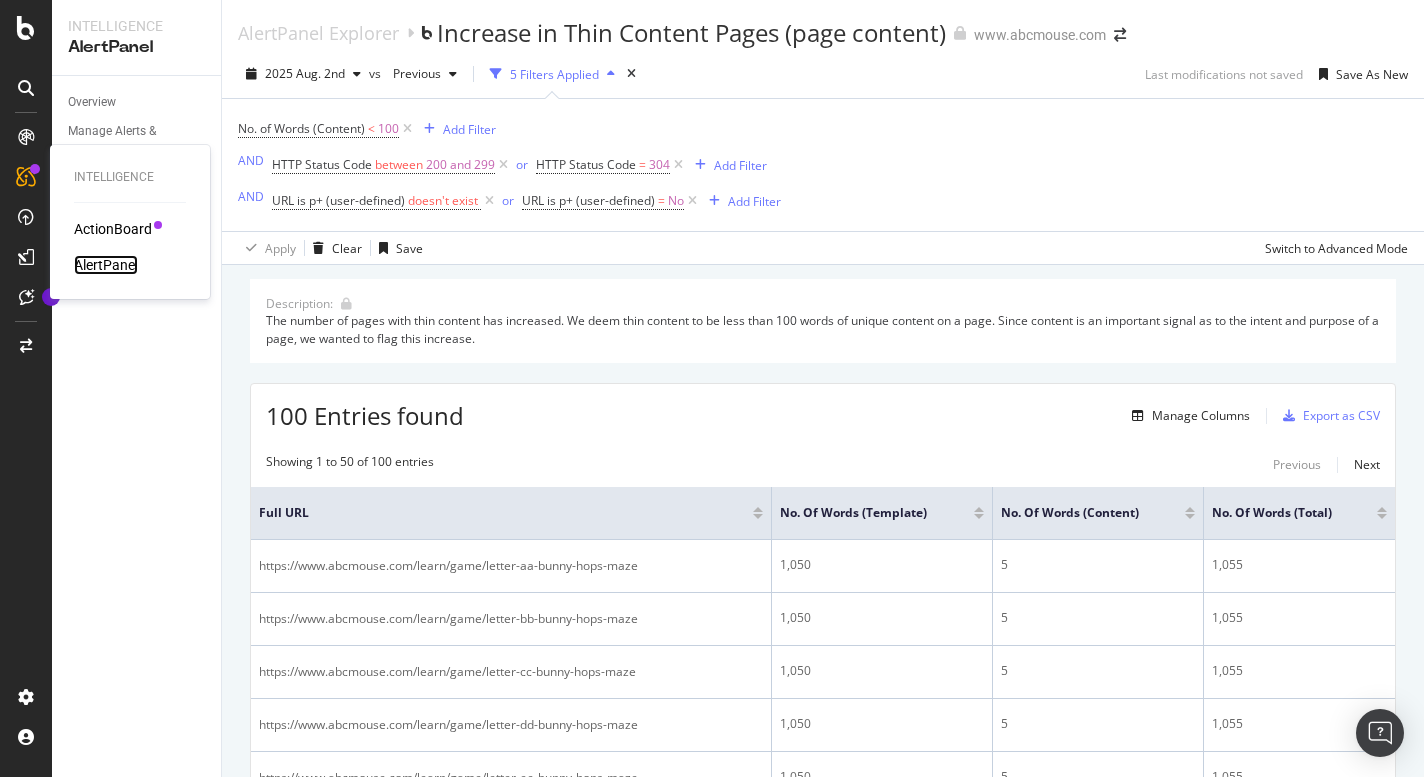 click on "AlertPanel" at bounding box center (106, 265) 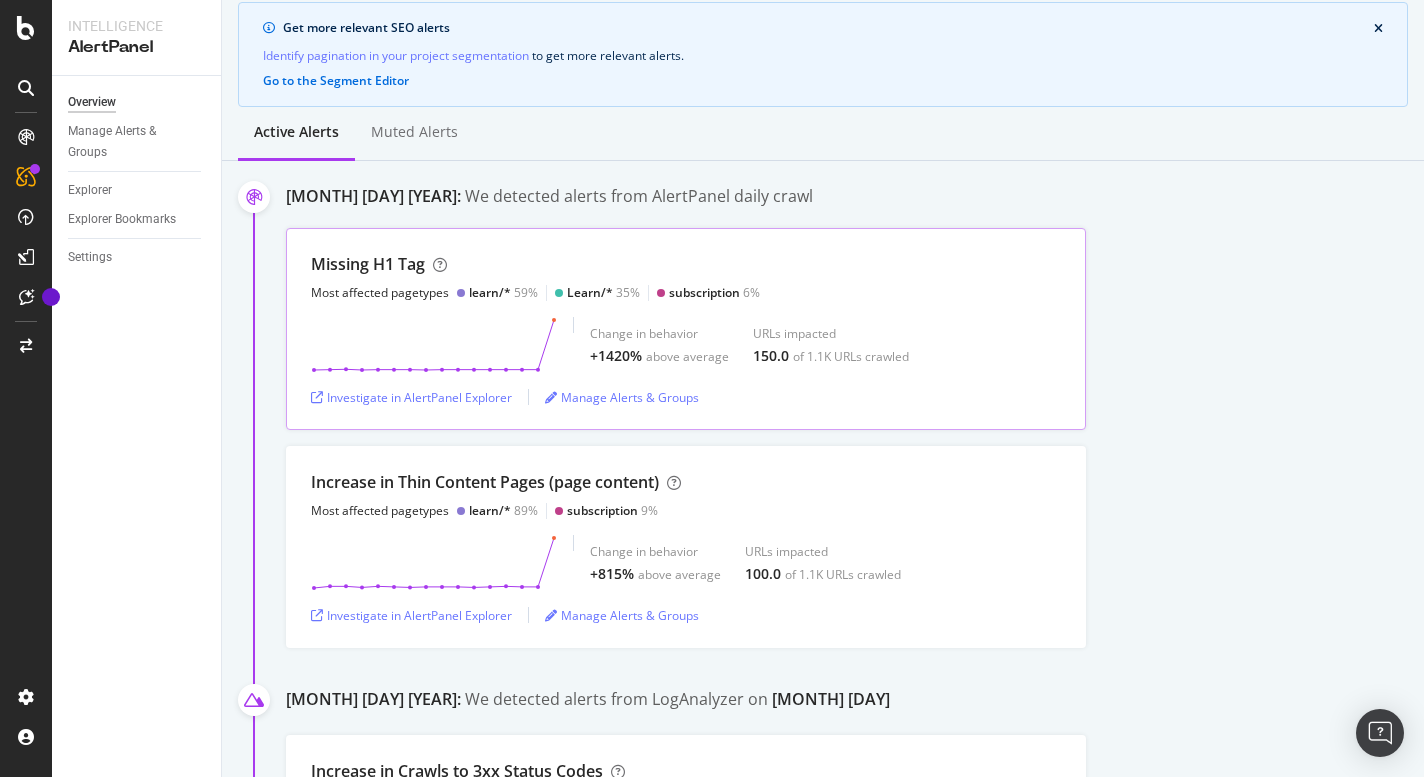 scroll, scrollTop: 203, scrollLeft: 0, axis: vertical 